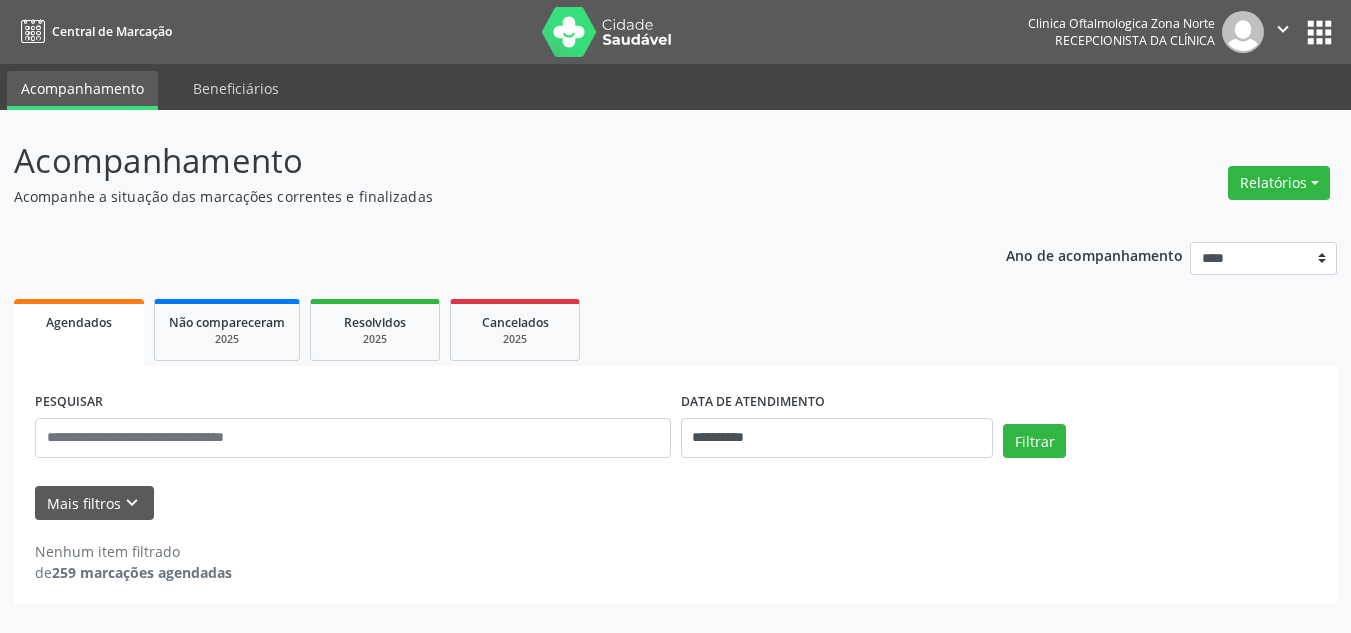 scroll, scrollTop: 0, scrollLeft: 0, axis: both 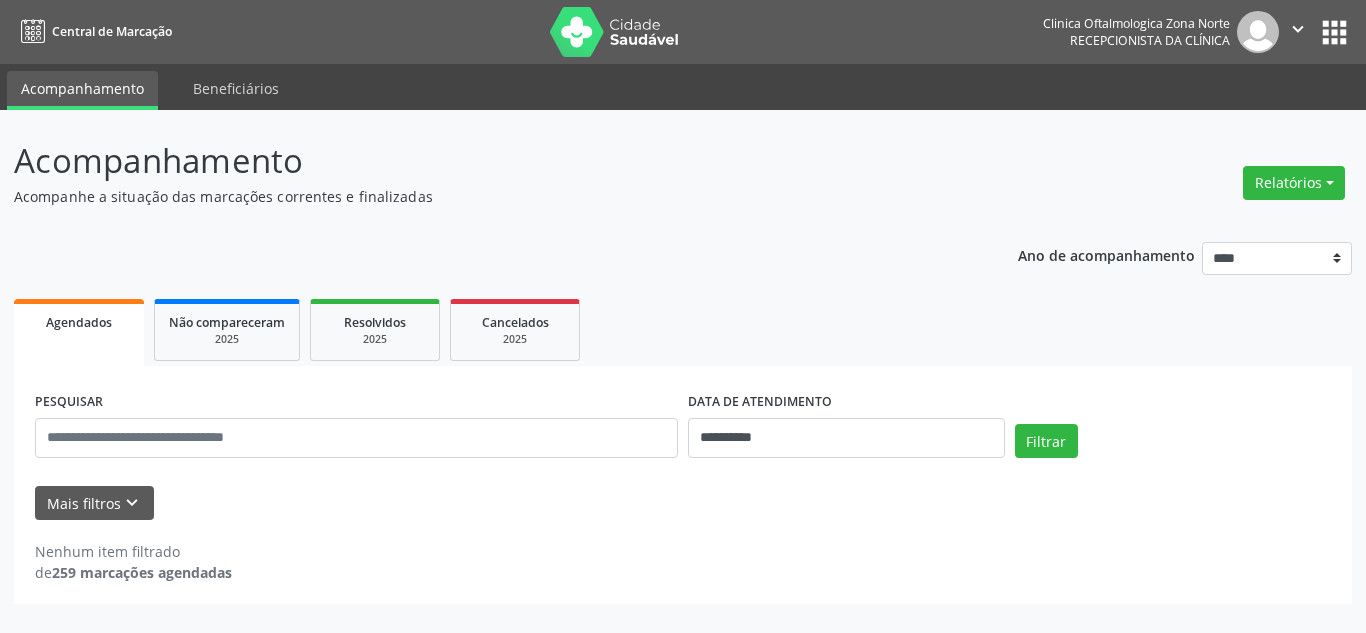 click on "Mais filtros
keyboard_arrow_down" at bounding box center [683, 503] 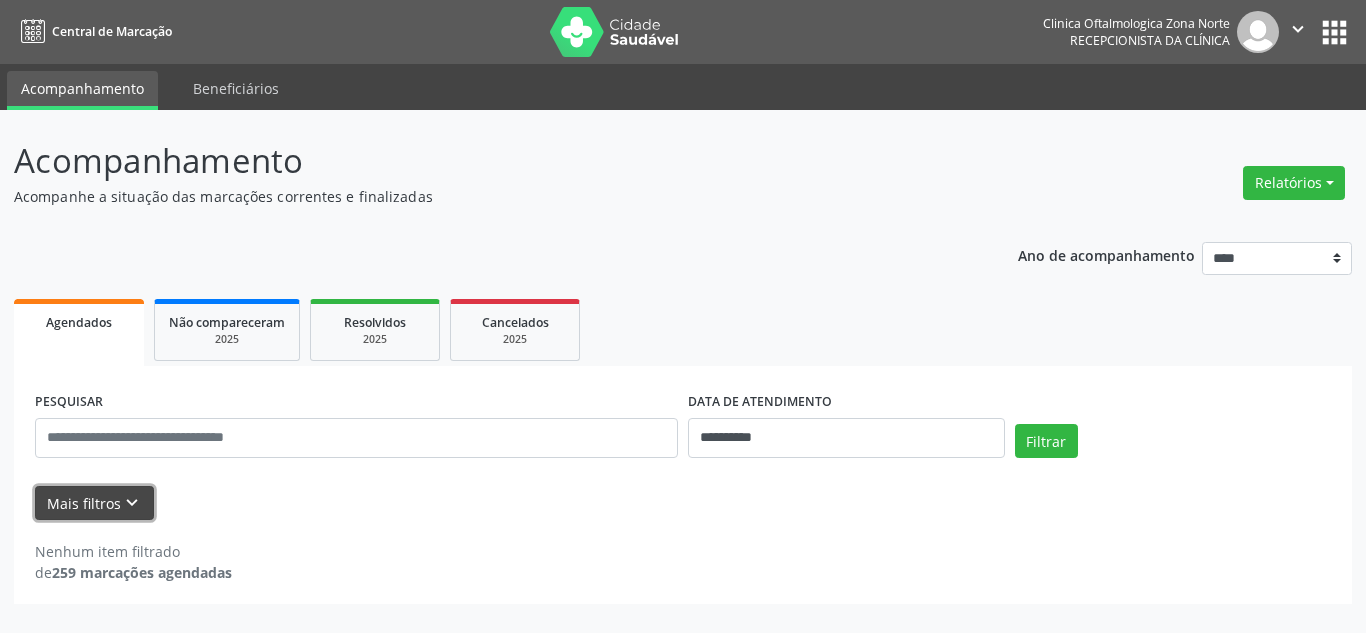 click on "keyboard_arrow_down" at bounding box center [132, 503] 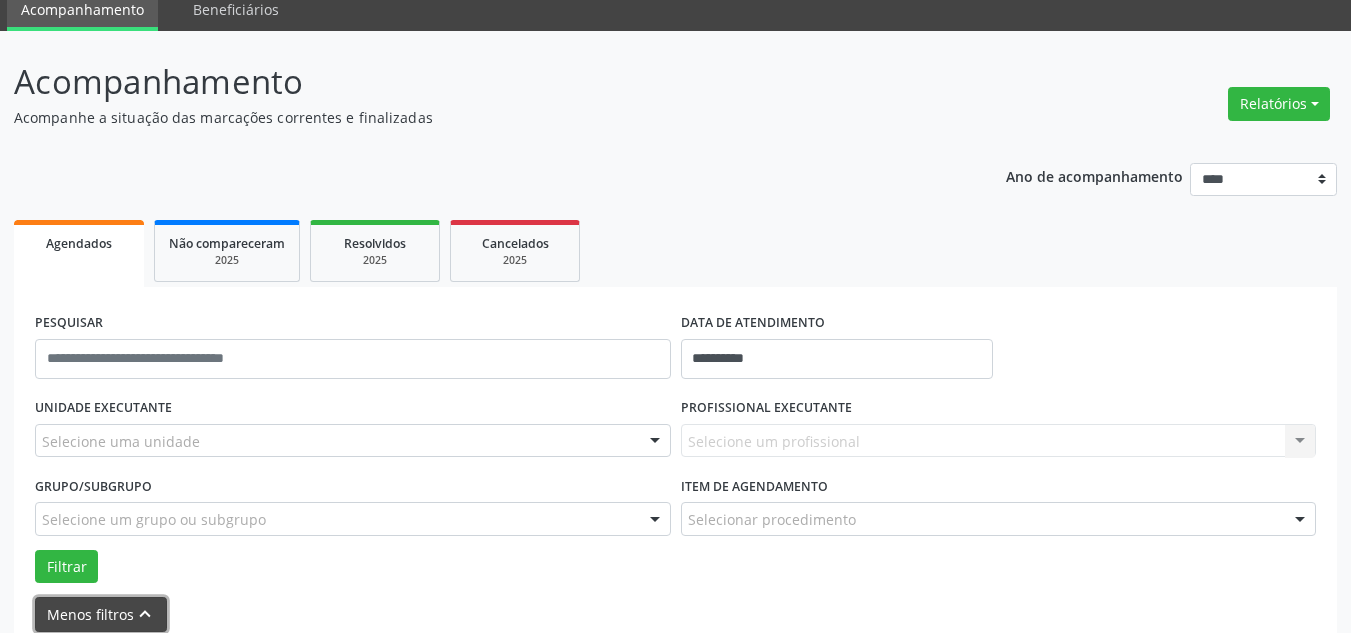 scroll, scrollTop: 176, scrollLeft: 0, axis: vertical 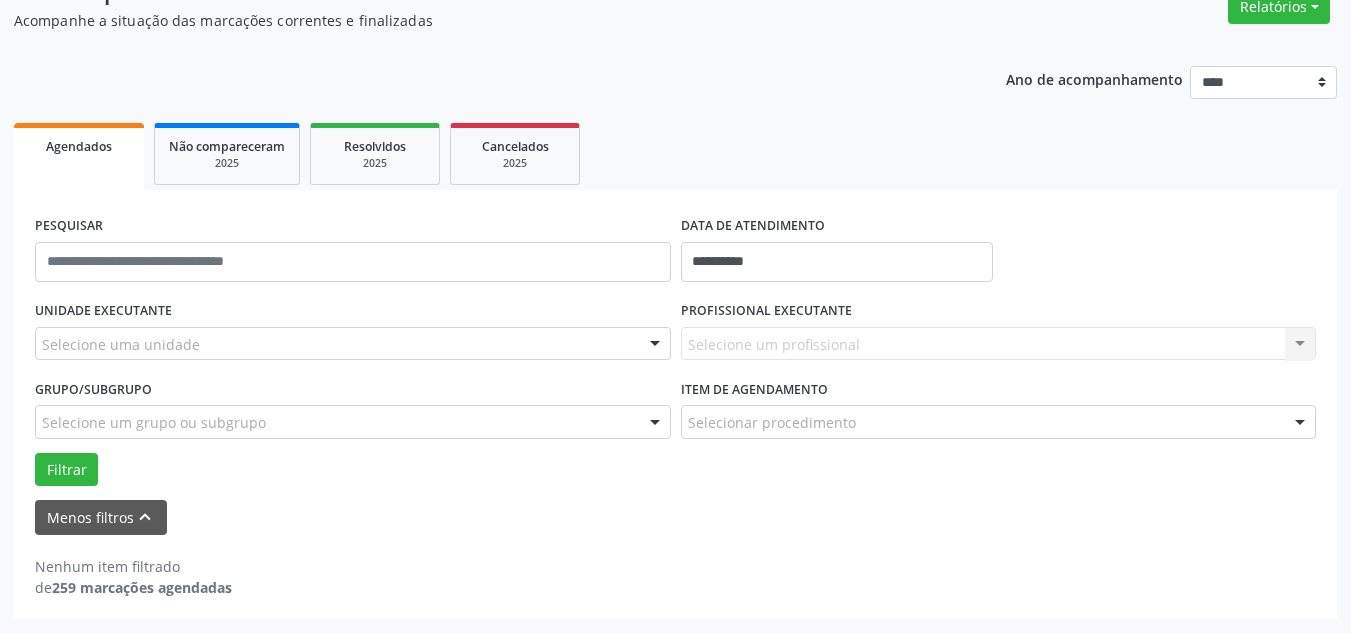 click on "Item de agendamento" at bounding box center (754, 389) 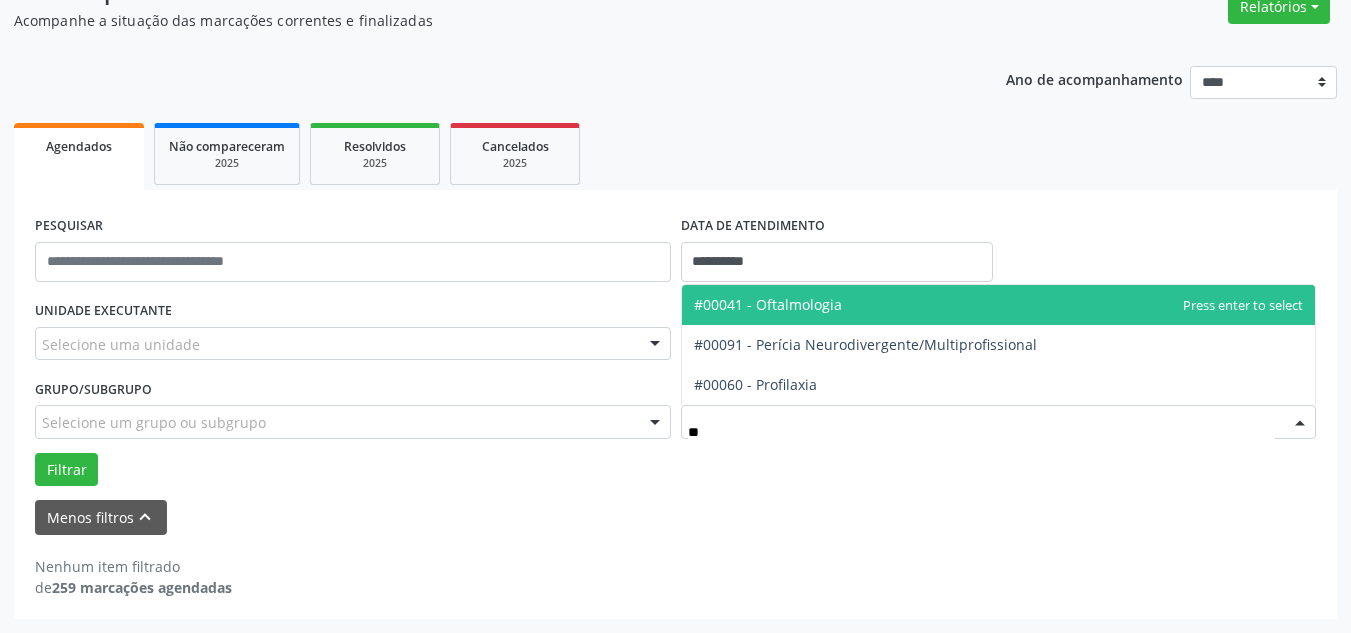 type on "***" 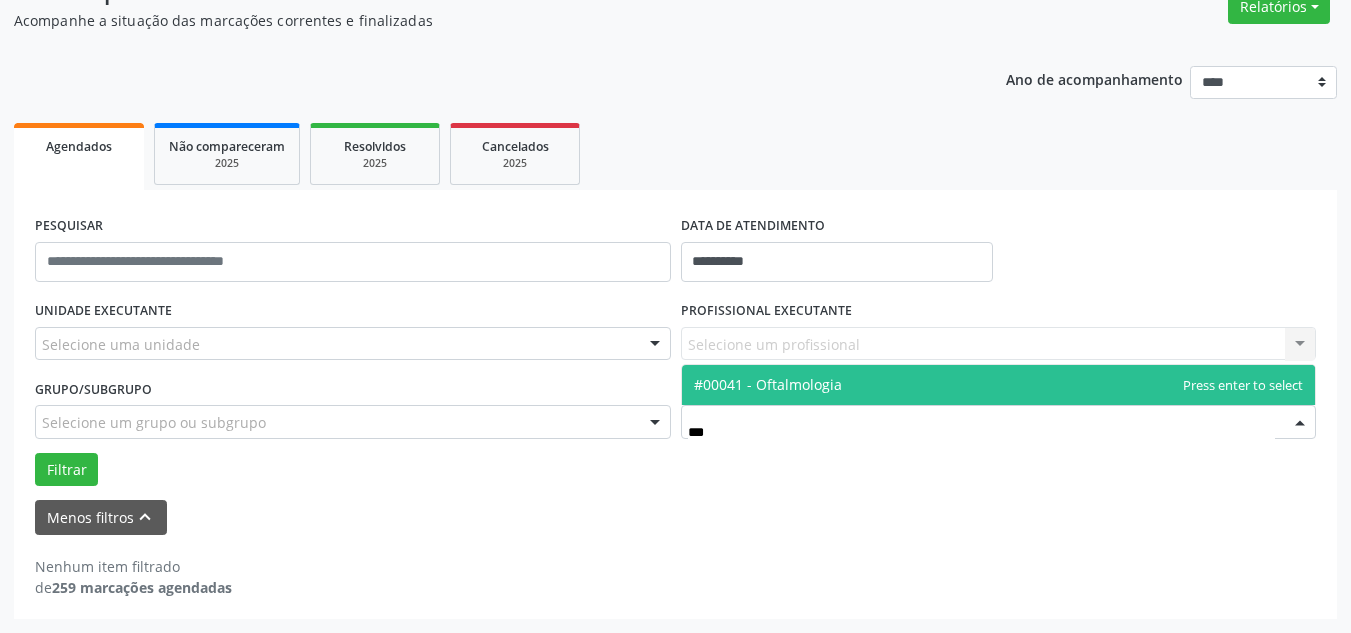 click on "#00041 - Oftalmologia" at bounding box center (768, 384) 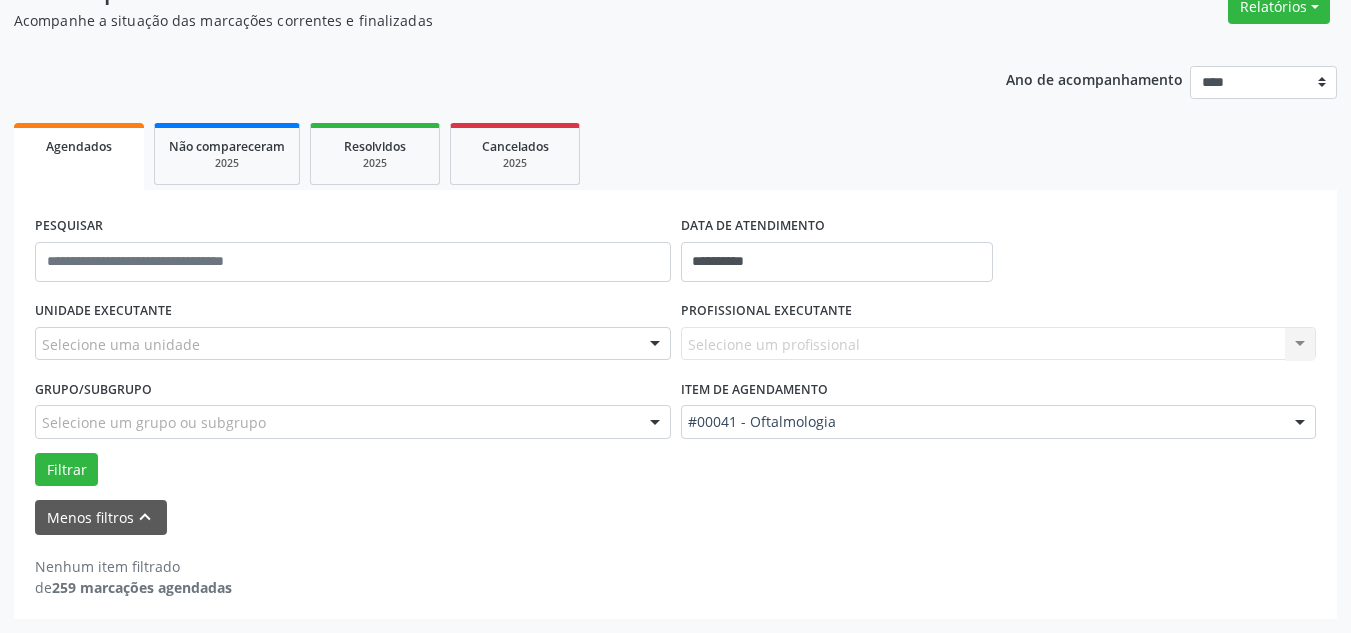 click on "Selecione um grupo ou subgrupo" at bounding box center (353, 422) 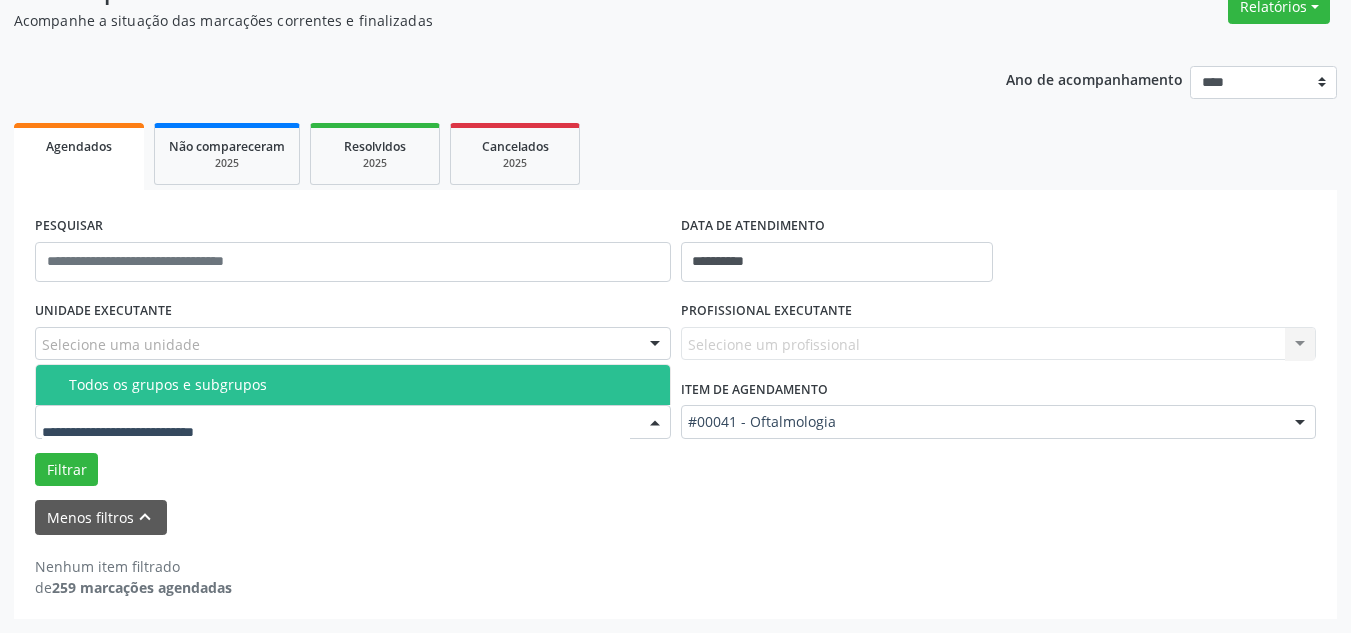 click on "Todos os grupos e subgrupos" at bounding box center [363, 385] 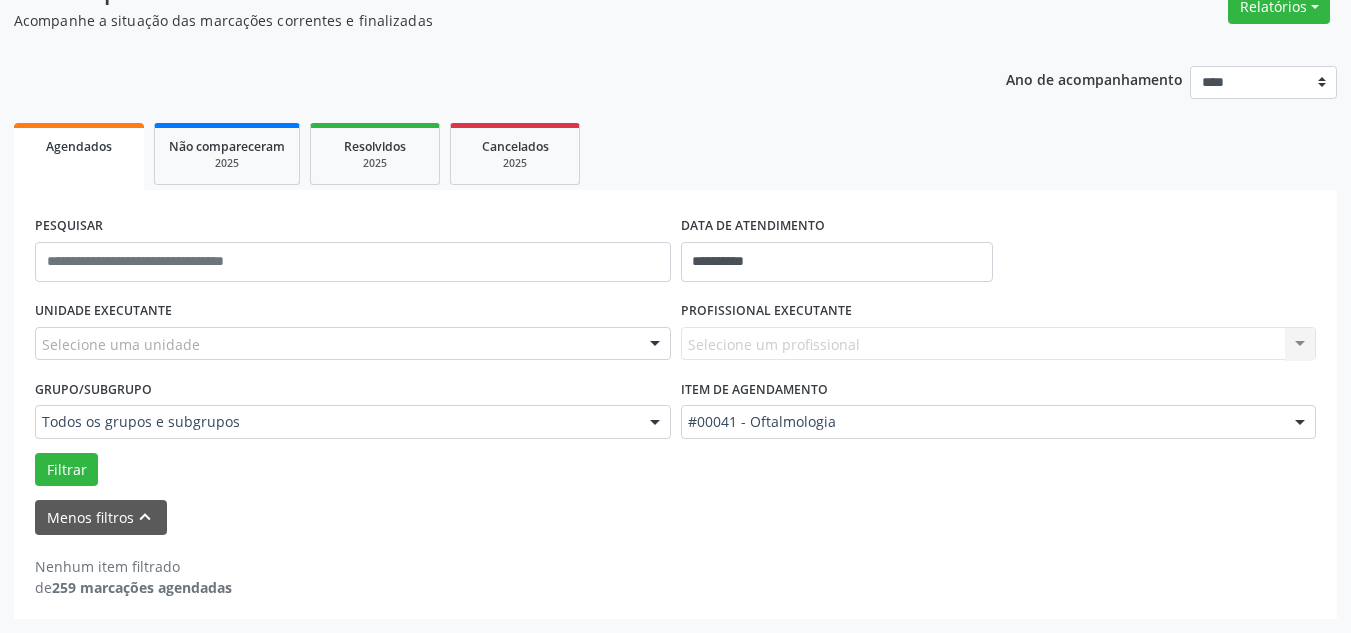 click on "Selecione uma unidade" at bounding box center [353, 344] 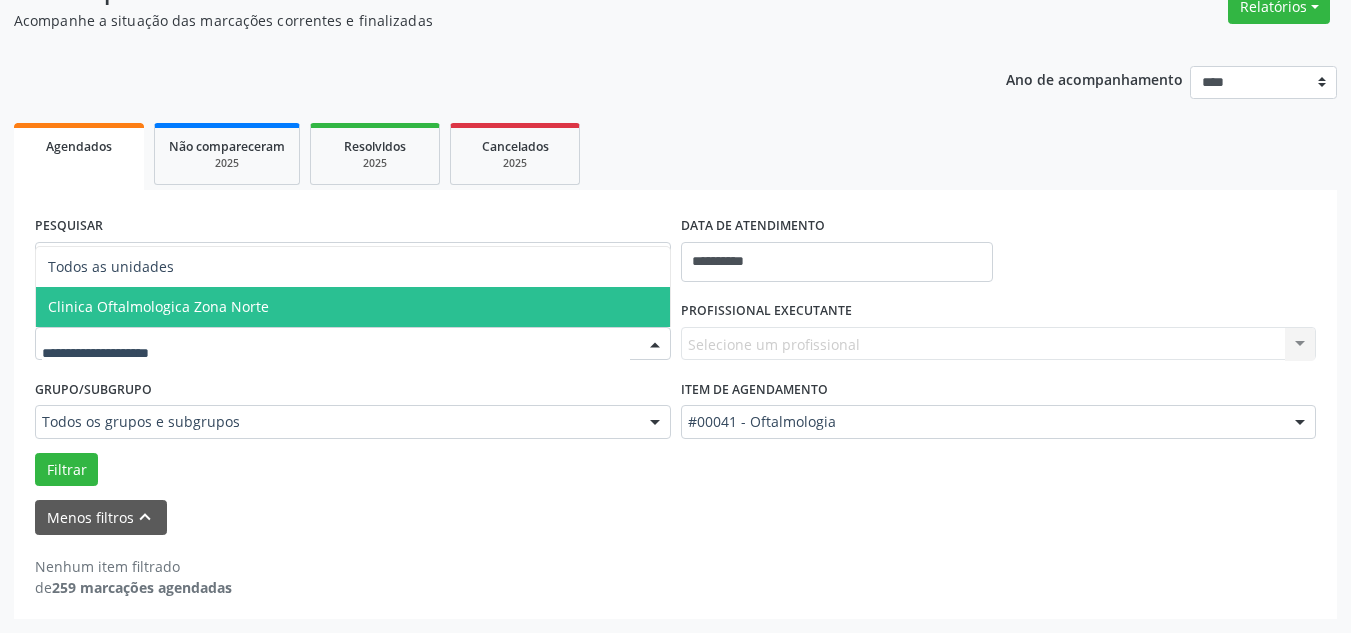 click on "Clinica Oftalmologica Zona Norte" at bounding box center (353, 307) 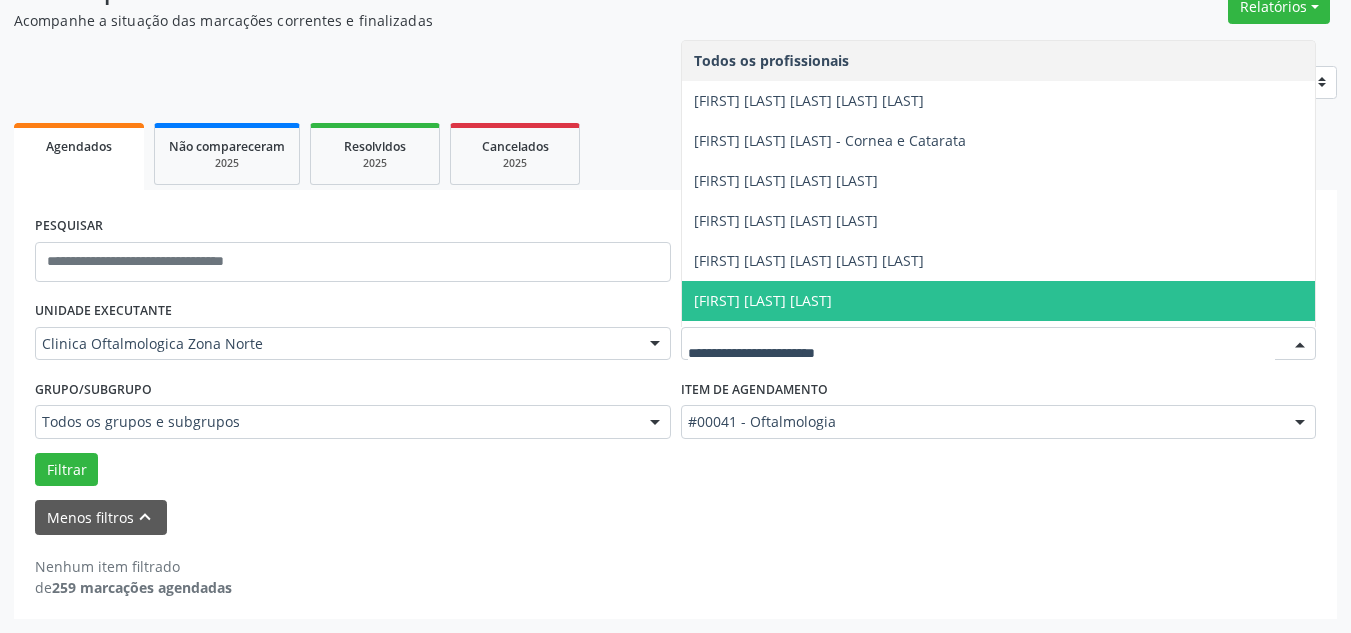 click on "[FIRST] [LAST] [LAST]" at bounding box center [763, 300] 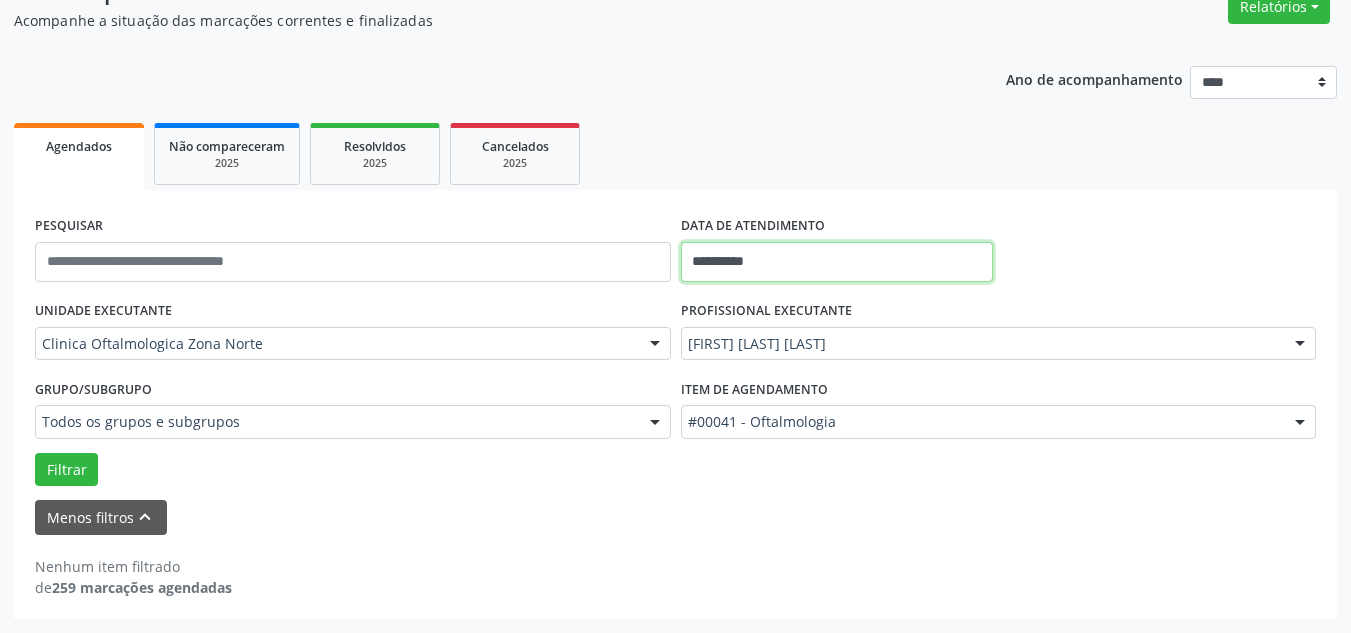 click on "**********" at bounding box center (837, 262) 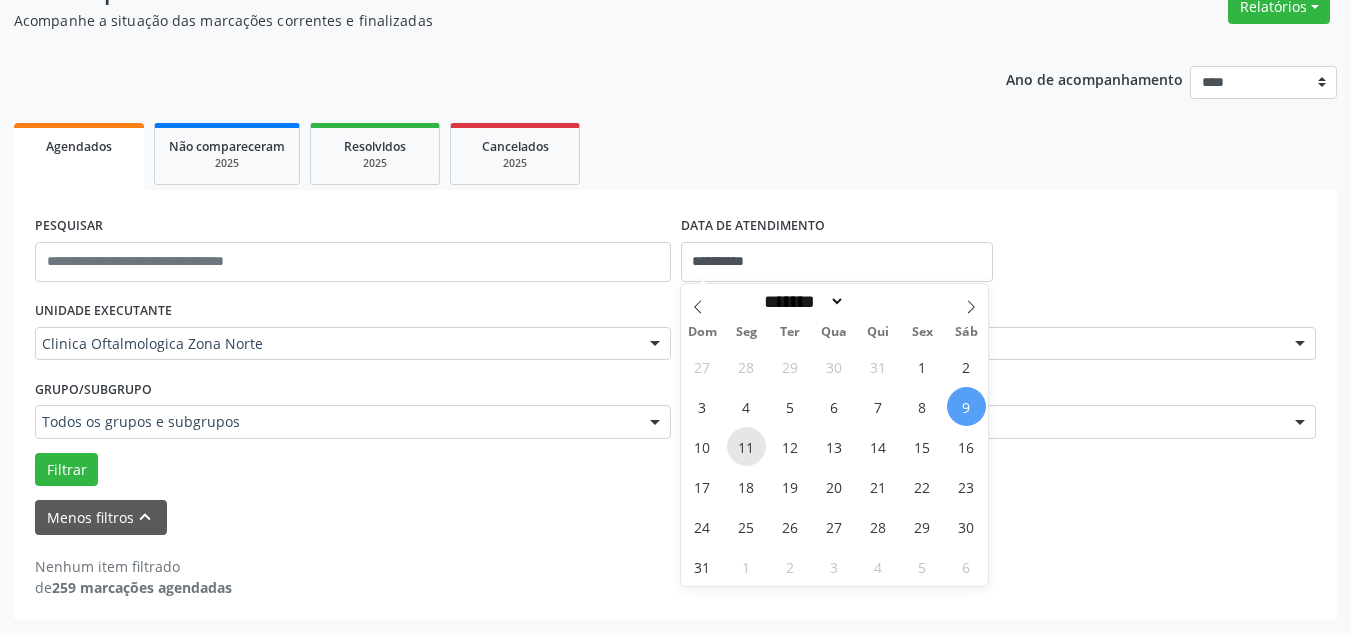 click on "11" at bounding box center [746, 446] 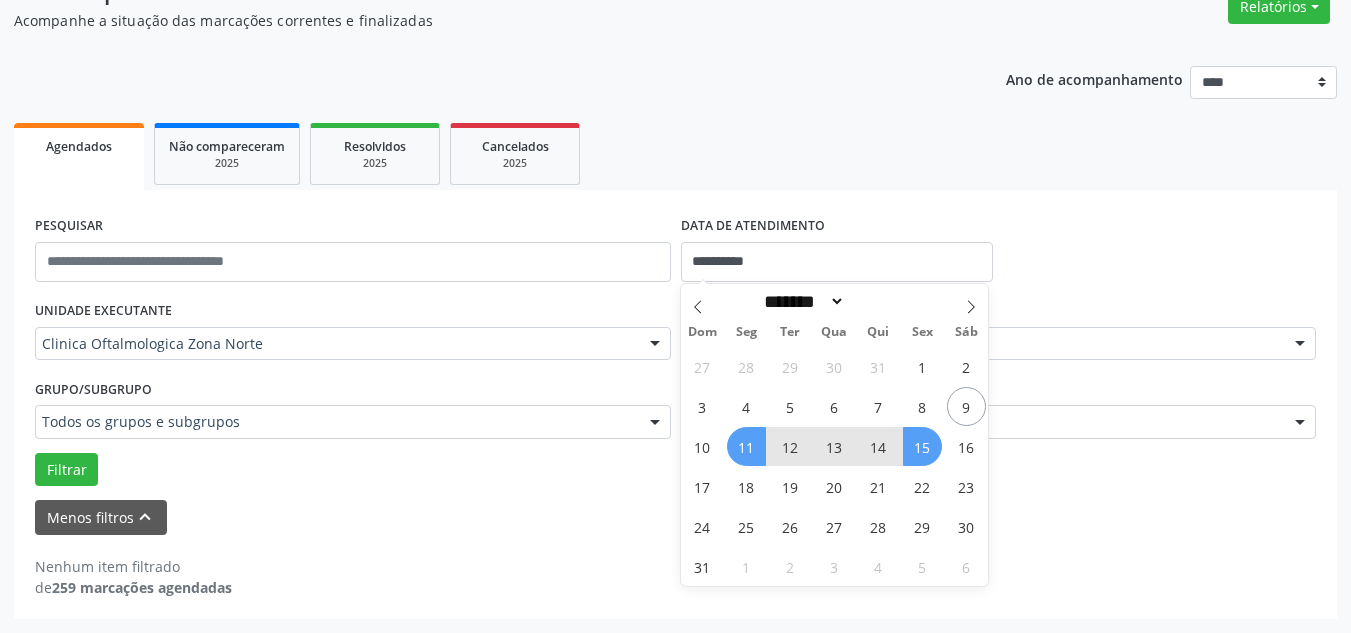 click on "15" at bounding box center [922, 446] 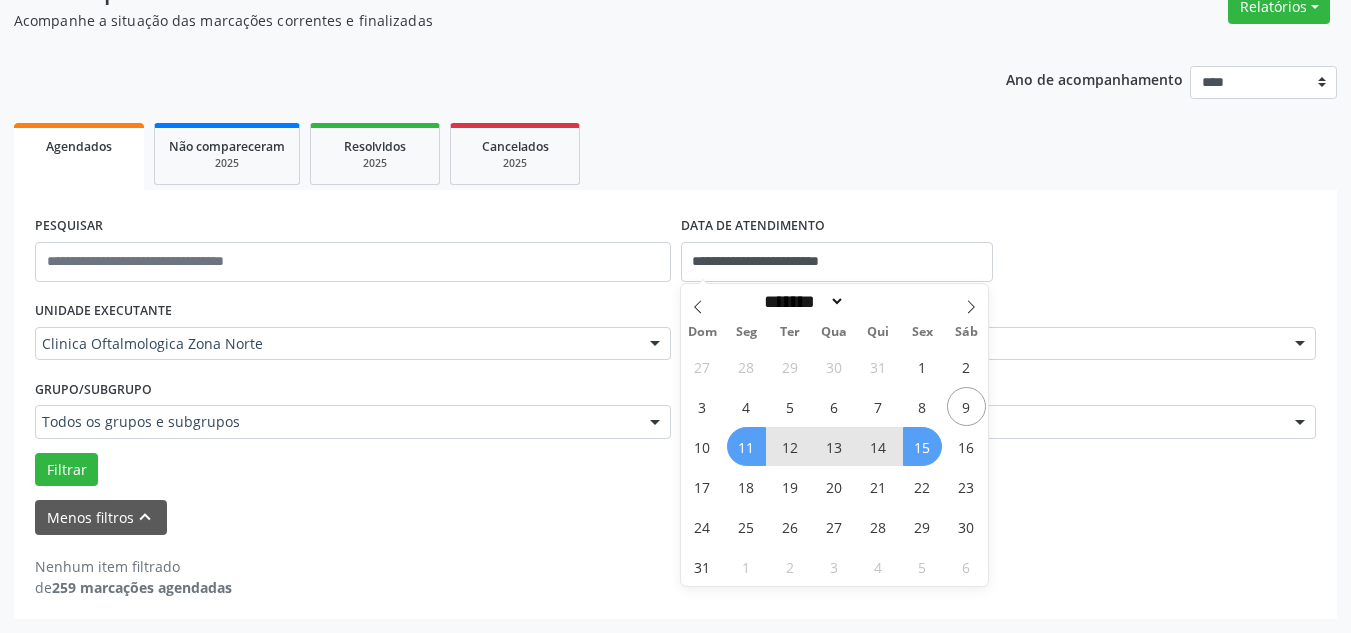 select on "*" 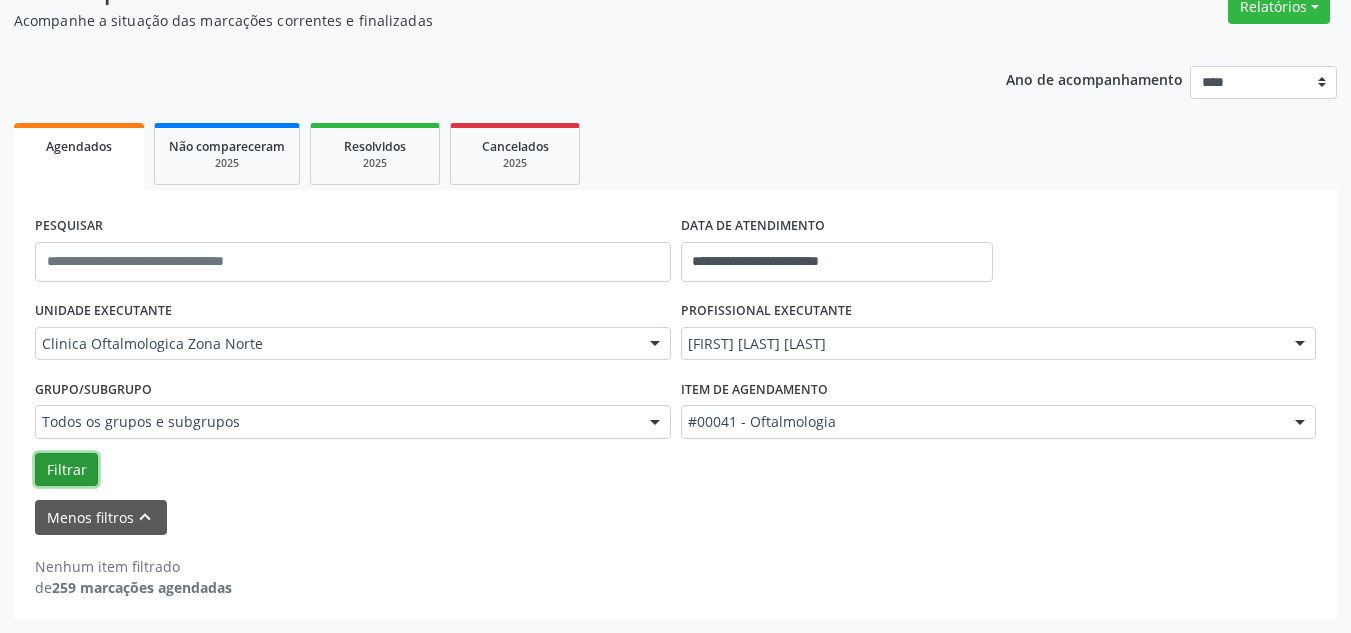 click on "Filtrar" at bounding box center (66, 470) 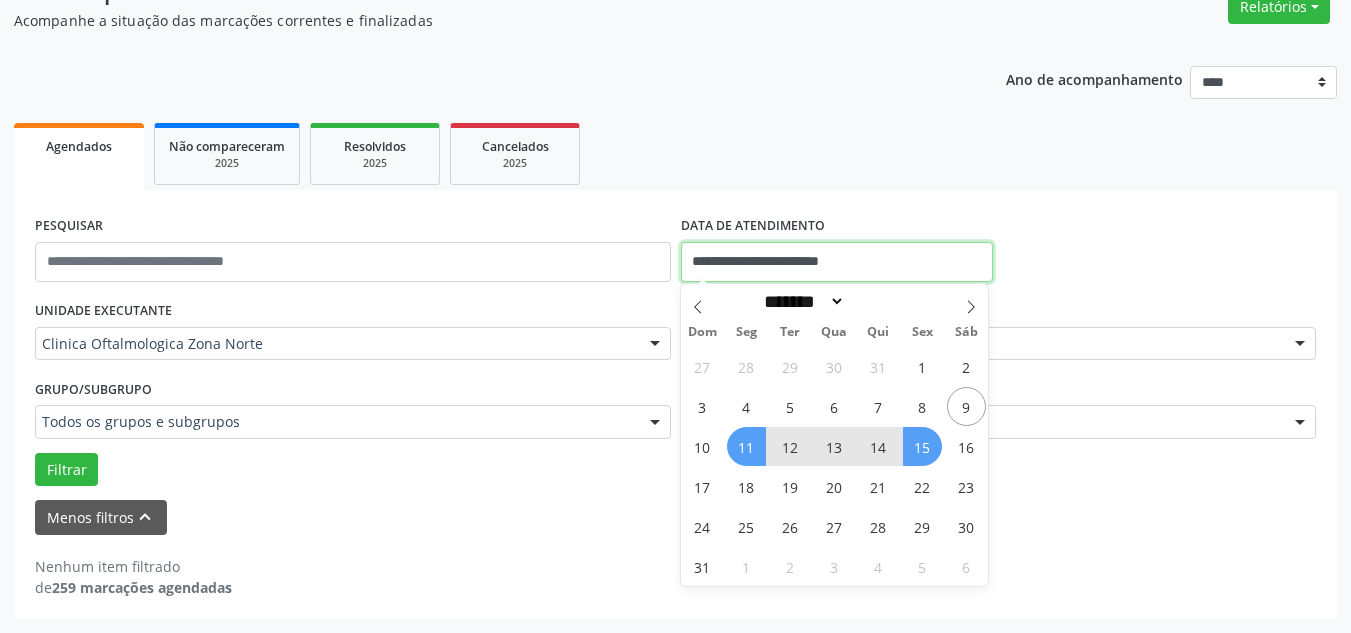 click on "**********" at bounding box center [837, 262] 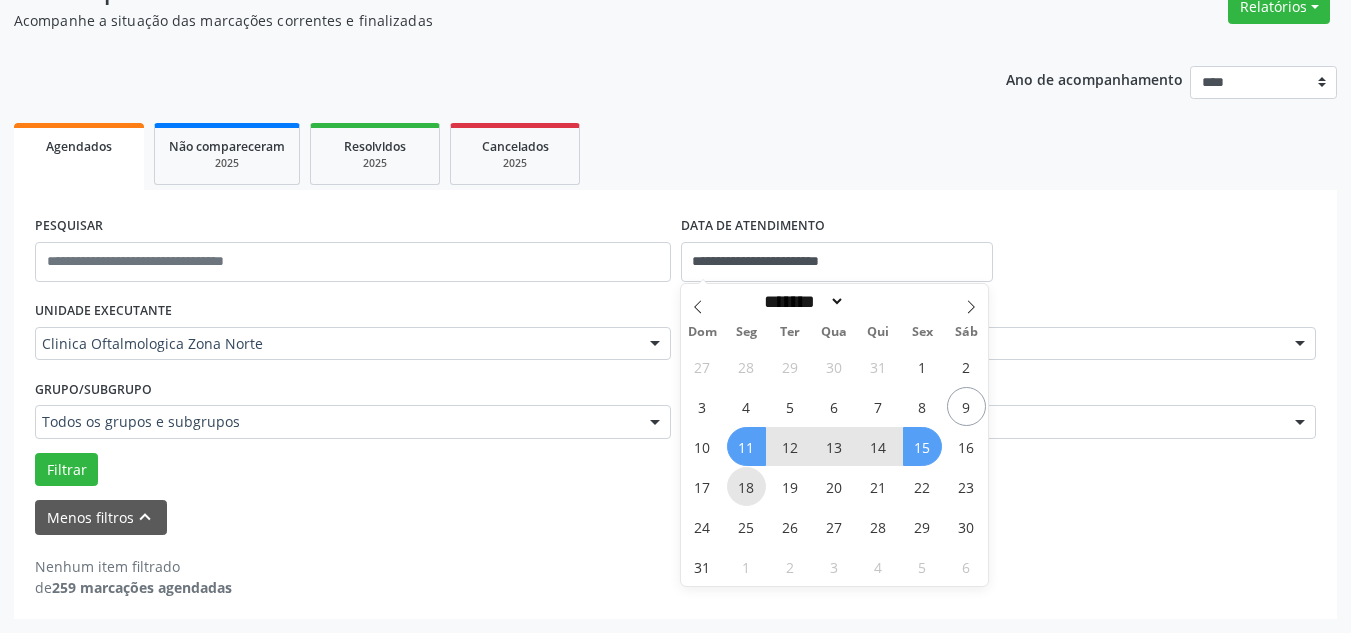 click on "18" at bounding box center [746, 486] 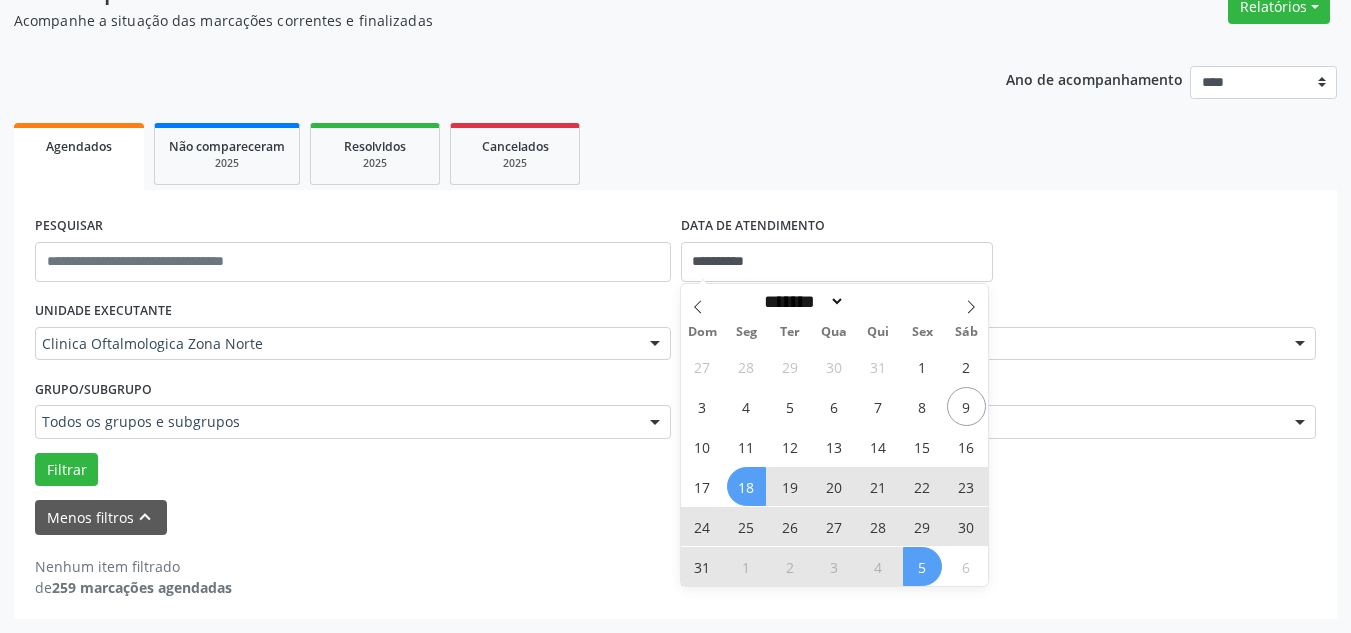click on "5" at bounding box center (922, 566) 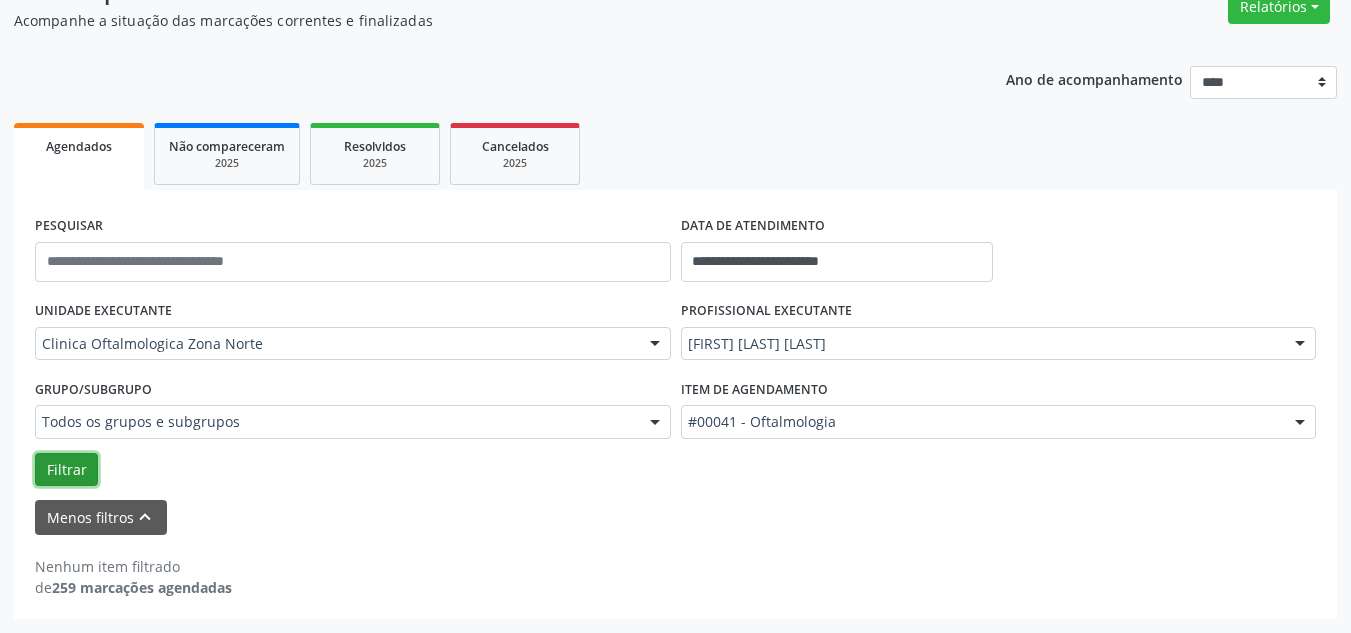 click on "Filtrar" at bounding box center [66, 470] 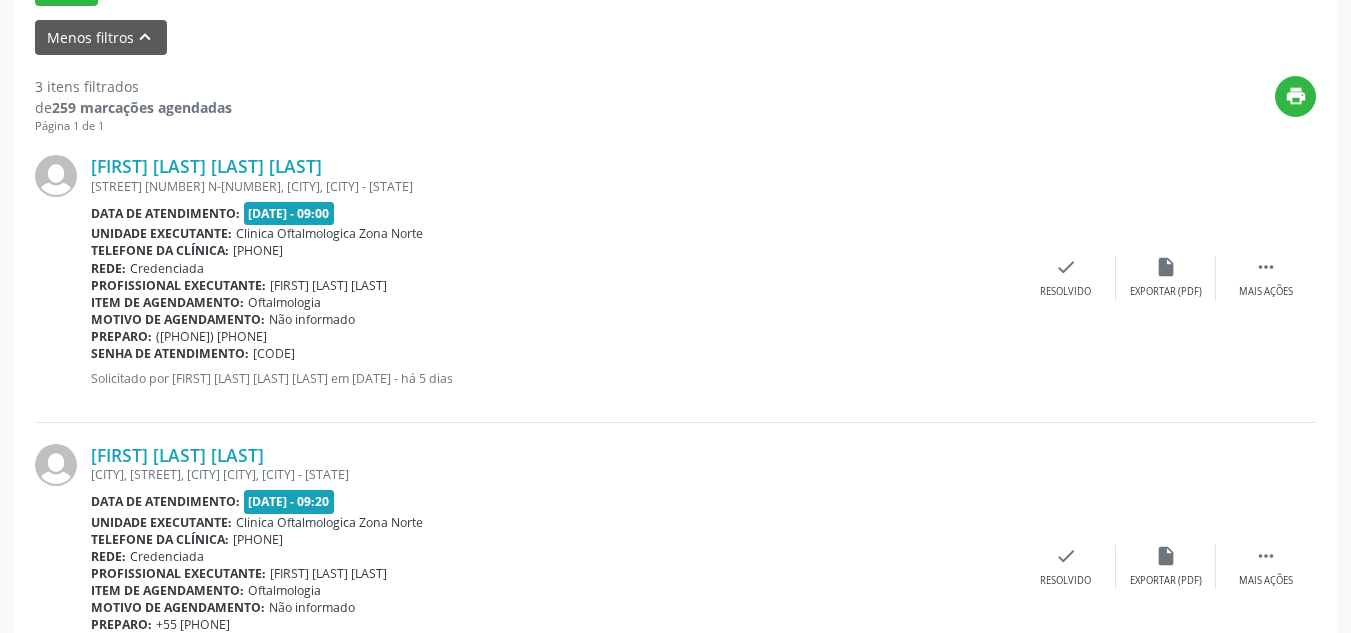 scroll, scrollTop: 756, scrollLeft: 0, axis: vertical 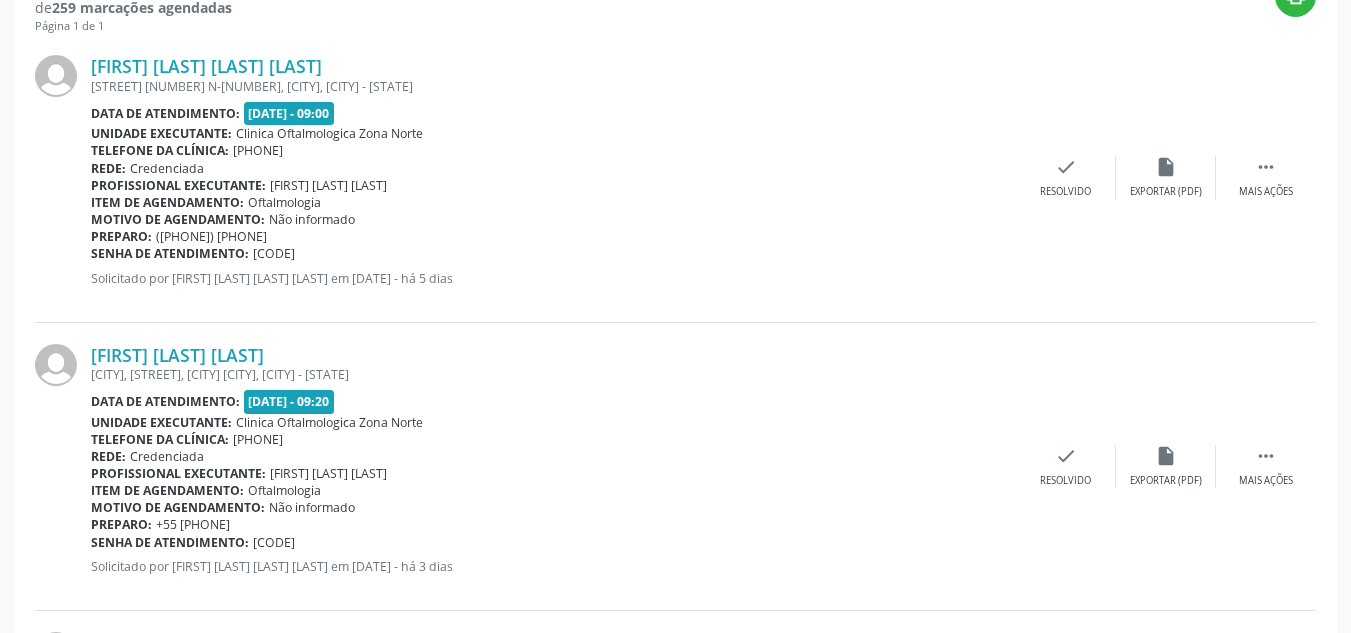 drag, startPoint x: 83, startPoint y: 63, endPoint x: 385, endPoint y: 51, distance: 302.2383 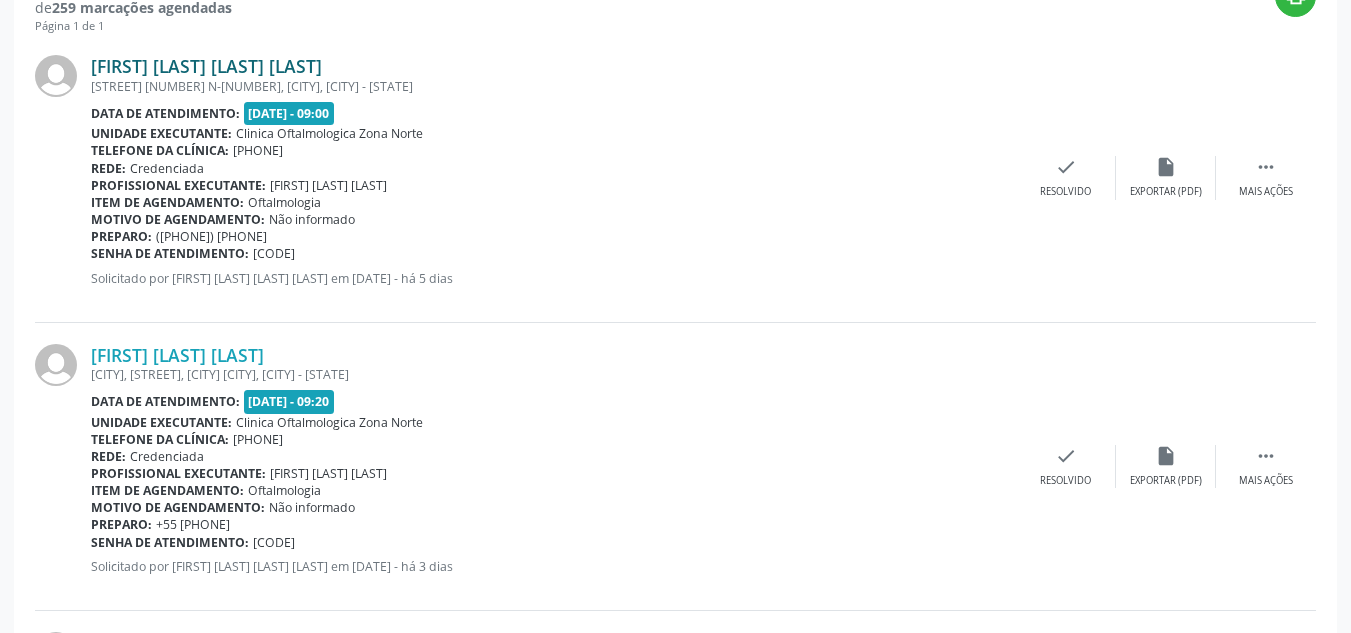 click on "[FIRST] [LAST] [LAST] [LAST]" at bounding box center [206, 66] 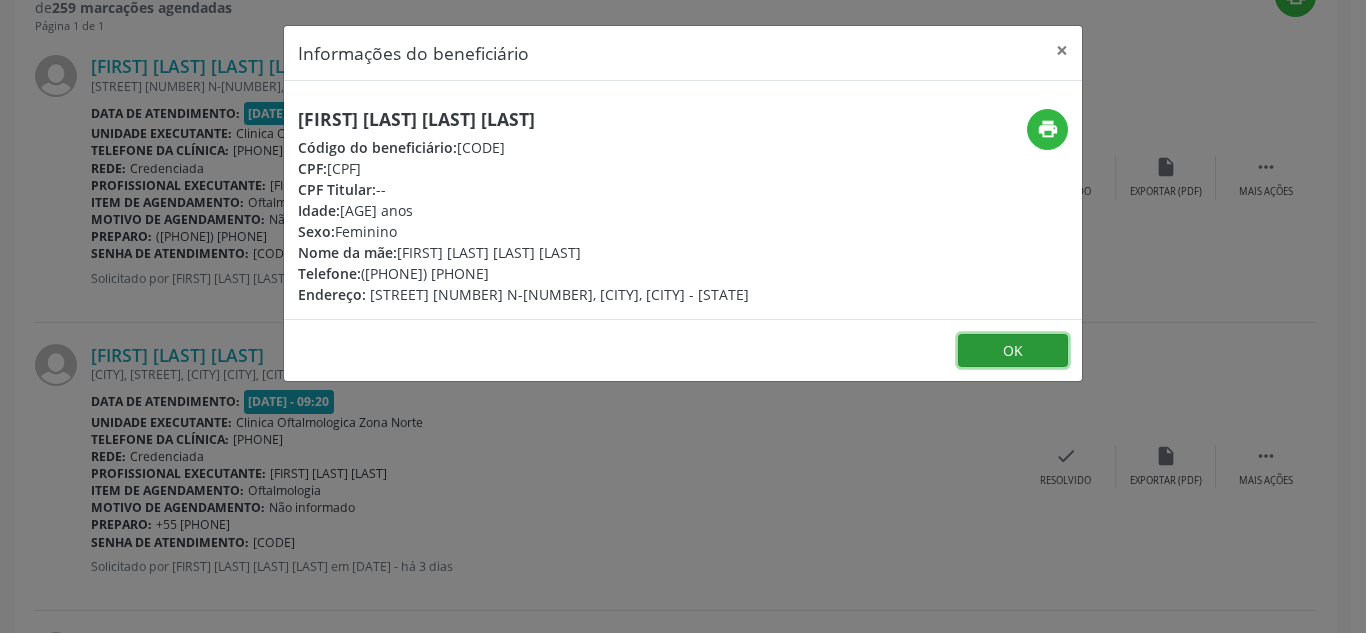 click on "OK" at bounding box center (1013, 351) 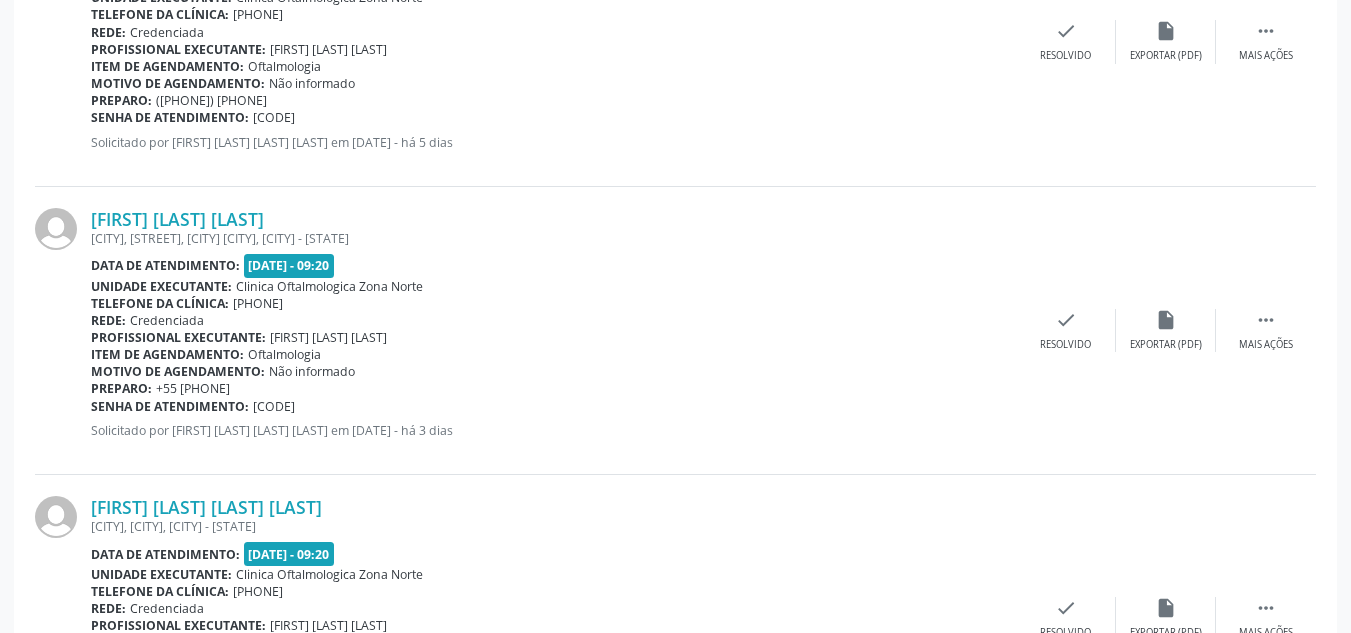 scroll, scrollTop: 956, scrollLeft: 0, axis: vertical 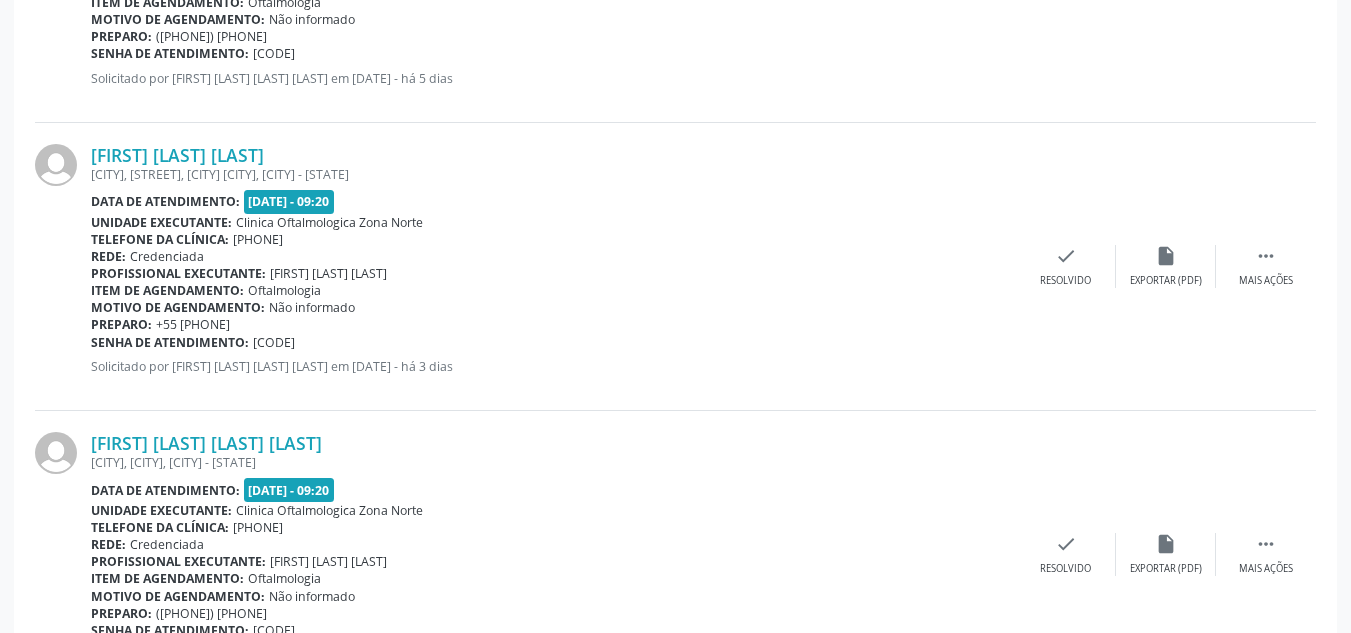 drag, startPoint x: 193, startPoint y: 148, endPoint x: 309, endPoint y: 148, distance: 116 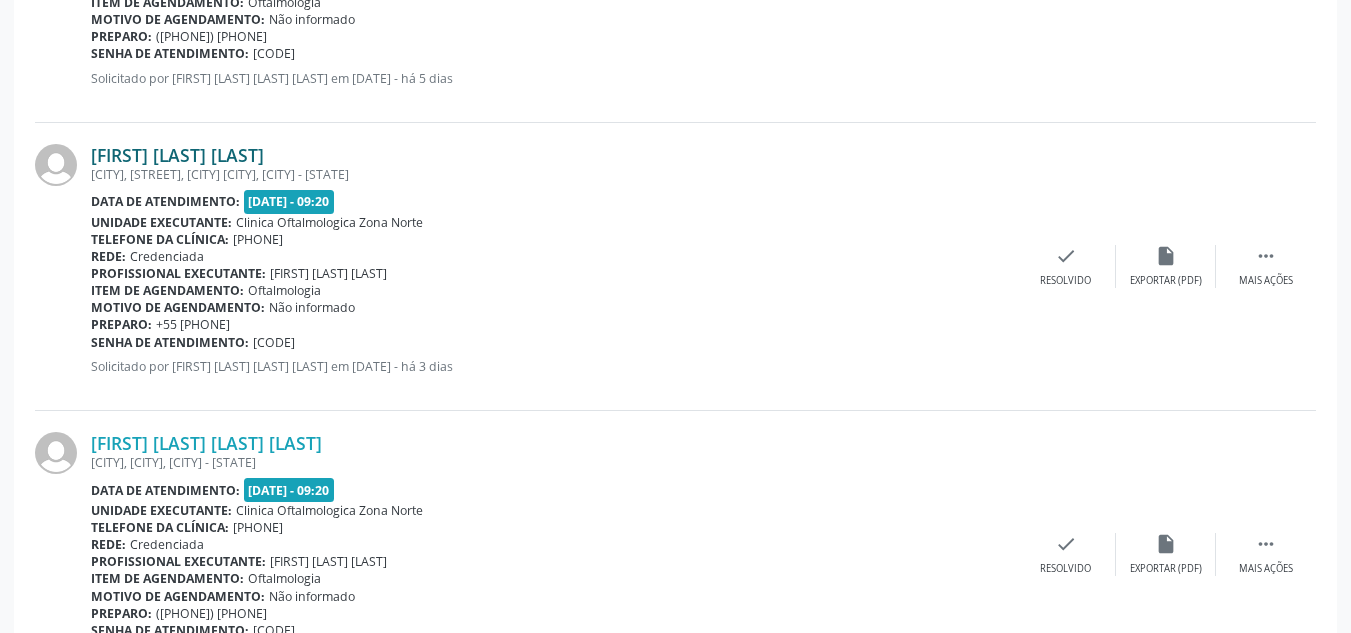 click on "[FIRST] [LAST] [LAST]" at bounding box center (177, 155) 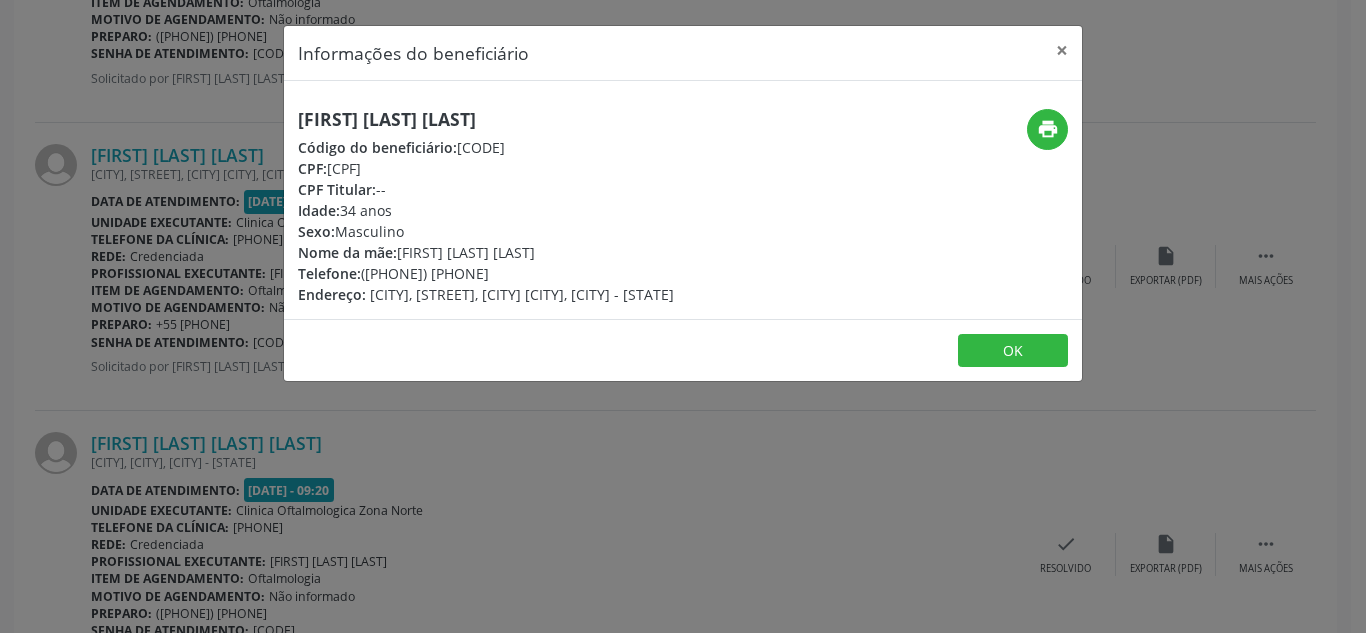 drag, startPoint x: 329, startPoint y: 166, endPoint x: 505, endPoint y: 161, distance: 176.07101 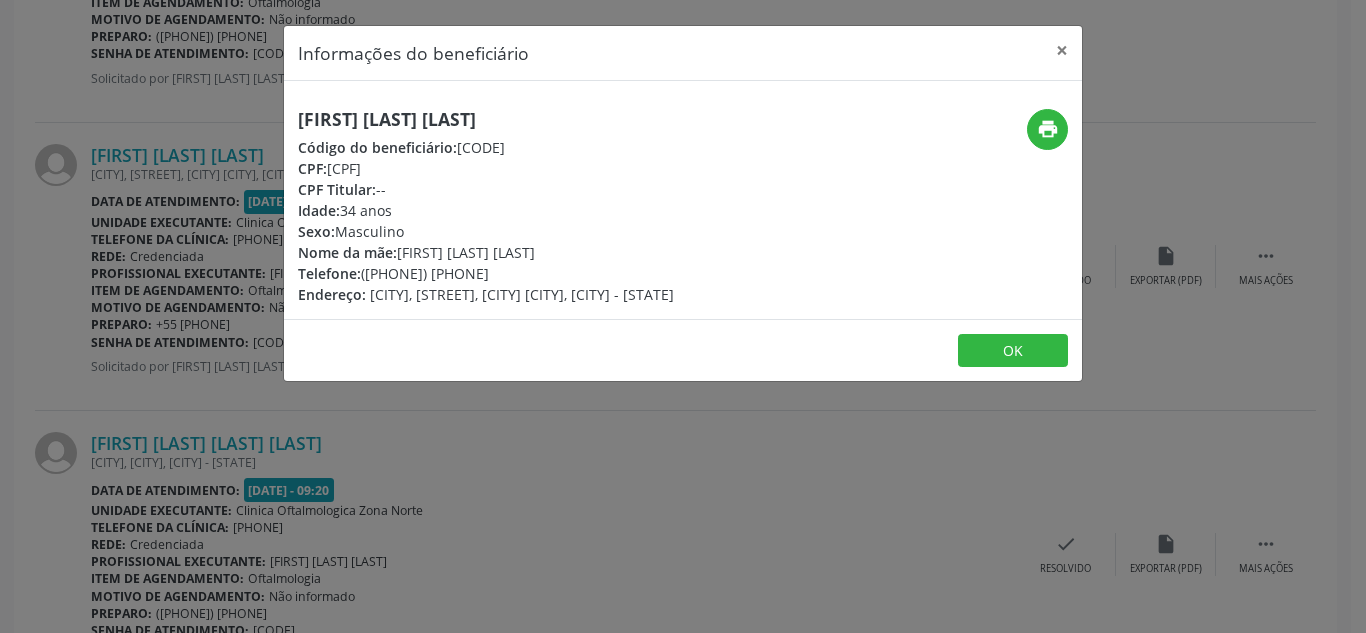 drag, startPoint x: 364, startPoint y: 276, endPoint x: 484, endPoint y: 270, distance: 120.14991 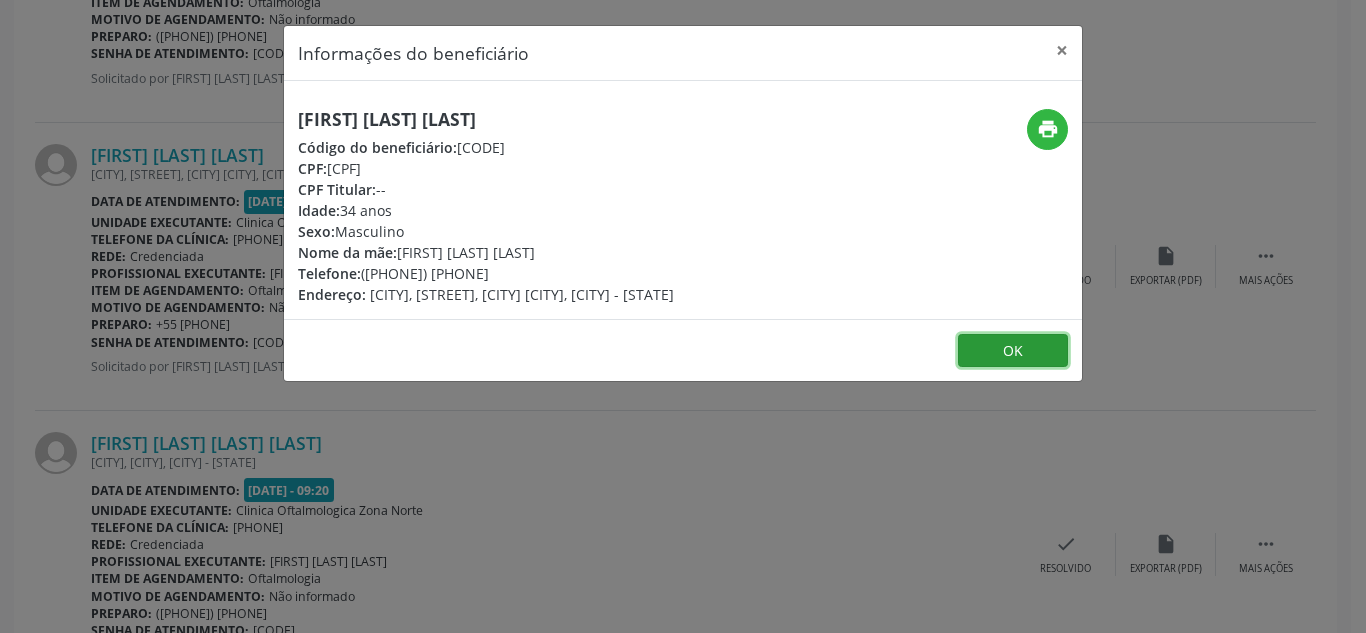 click on "OK" at bounding box center (1013, 351) 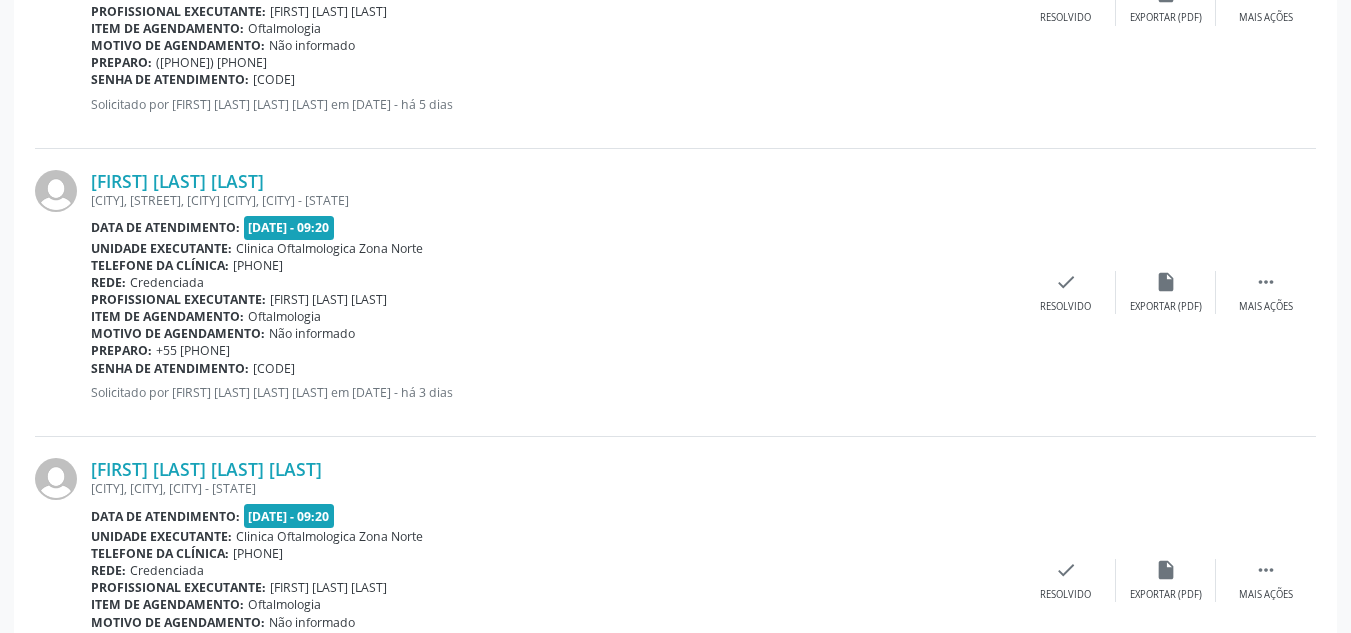 scroll, scrollTop: 1056, scrollLeft: 0, axis: vertical 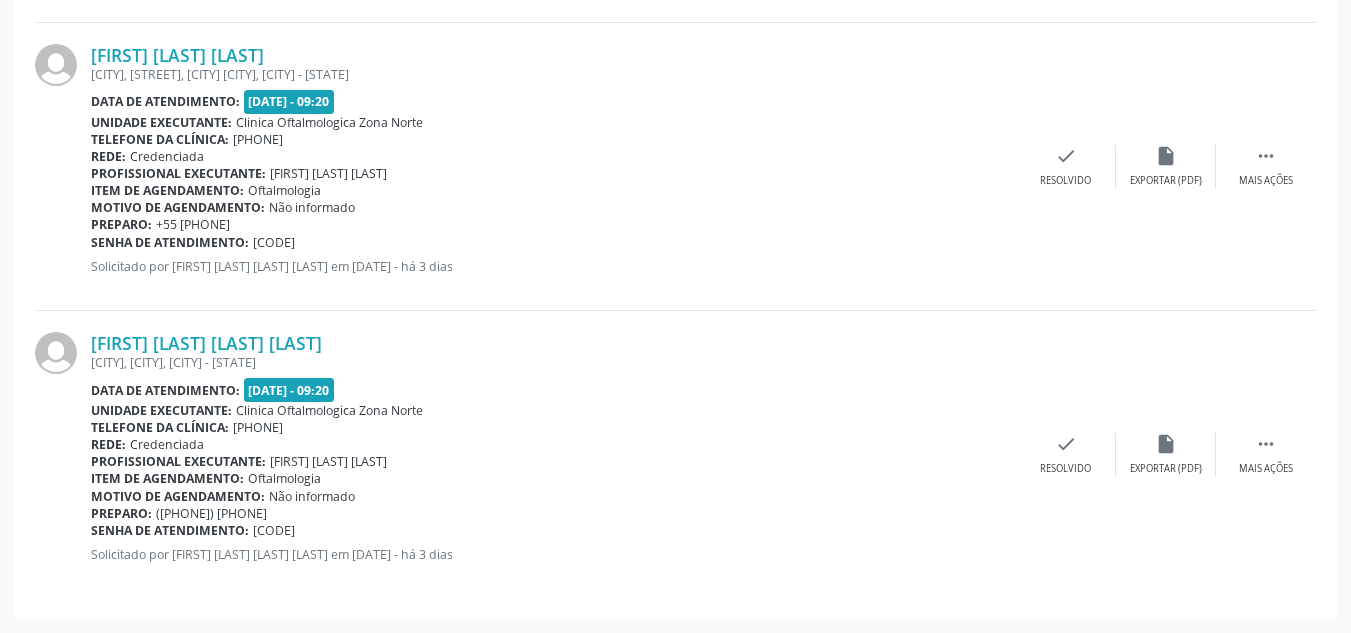drag, startPoint x: 83, startPoint y: 338, endPoint x: 386, endPoint y: 326, distance: 303.23752 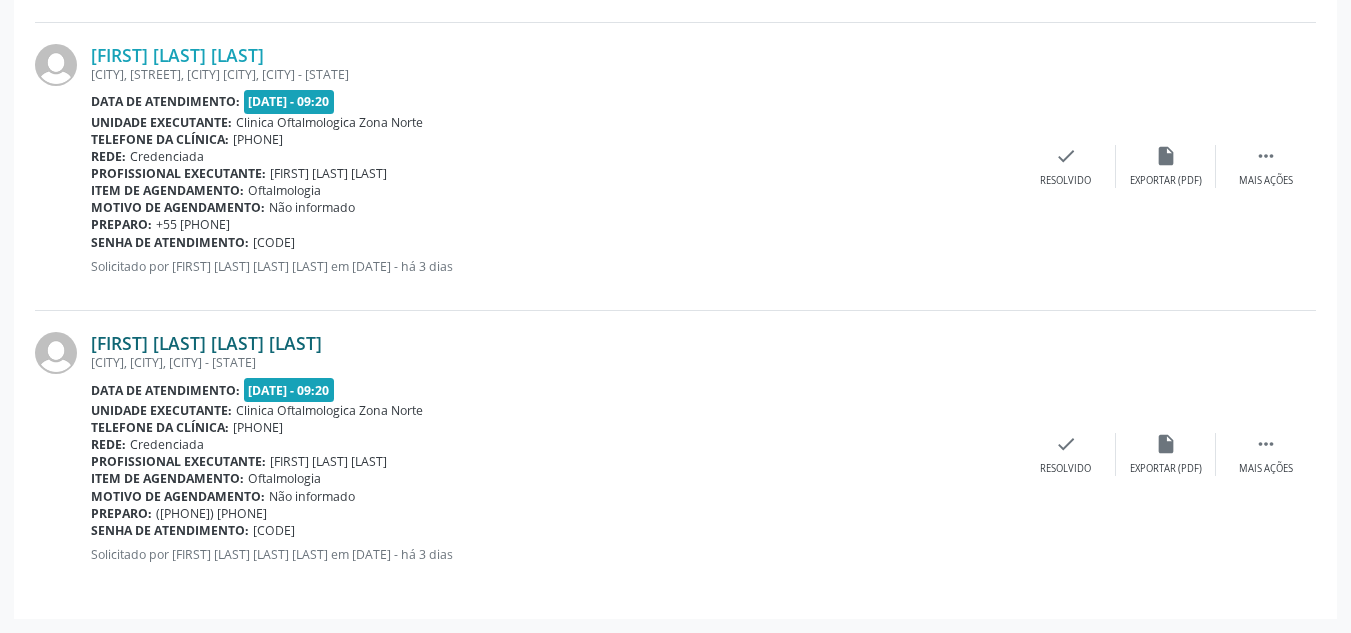 click on "[FIRST] [LAST] [LAST] [LAST]" at bounding box center [206, 343] 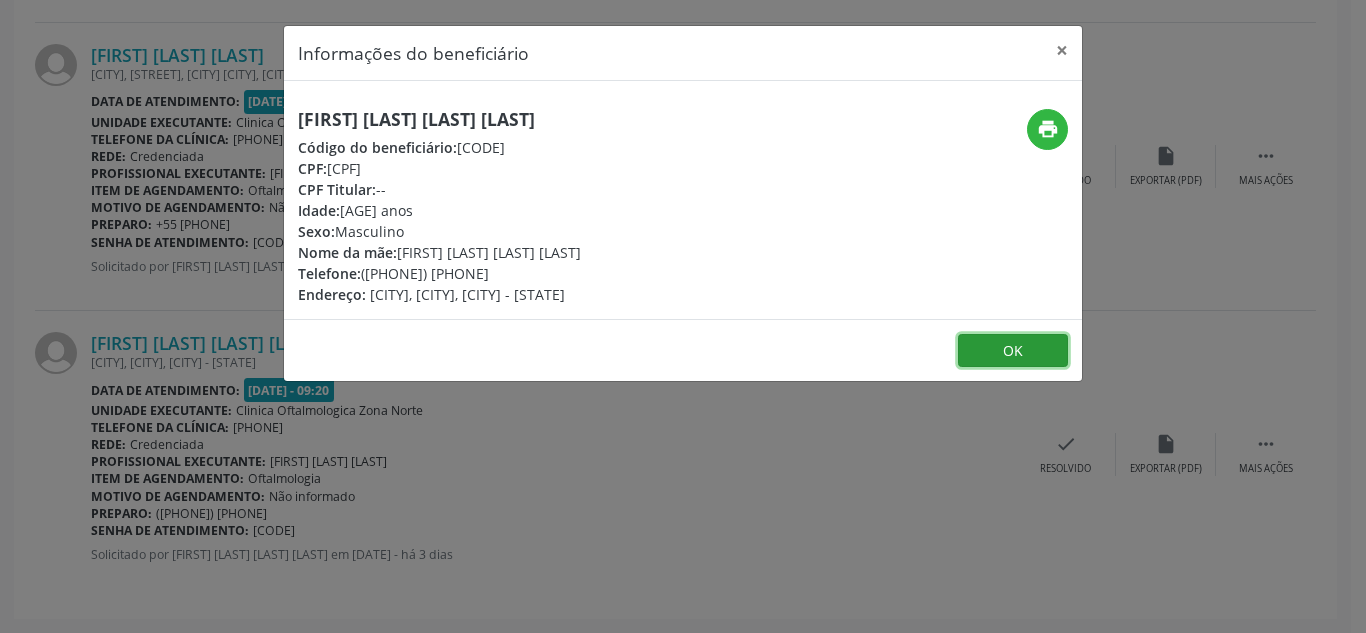 click on "OK" at bounding box center [1013, 351] 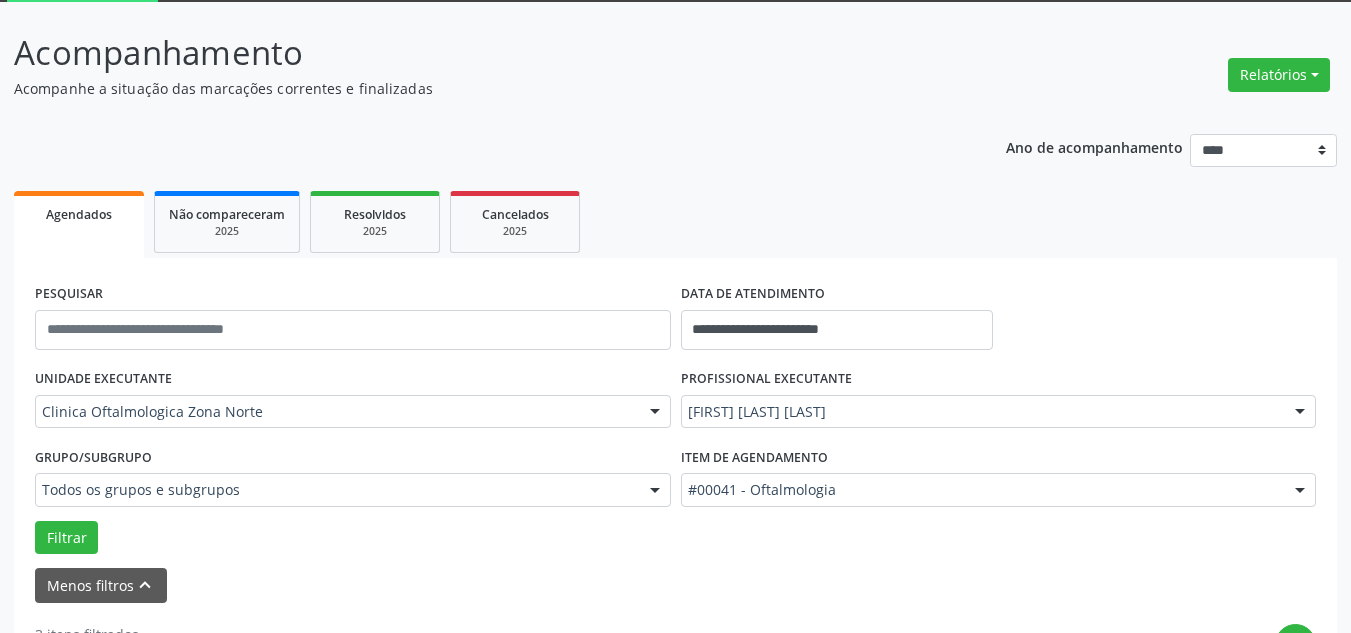 scroll, scrollTop: 0, scrollLeft: 0, axis: both 